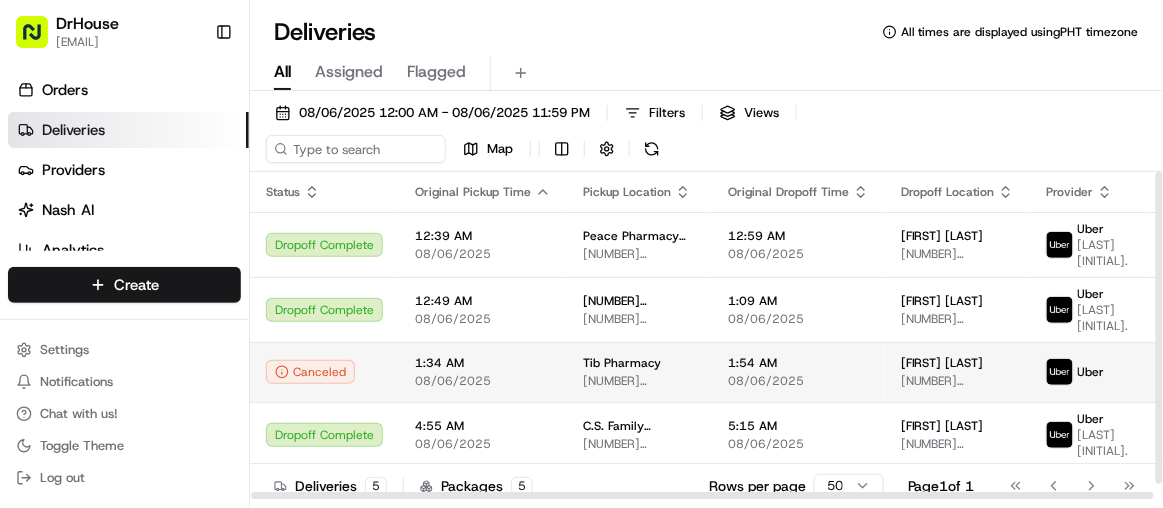 scroll, scrollTop: 0, scrollLeft: 0, axis: both 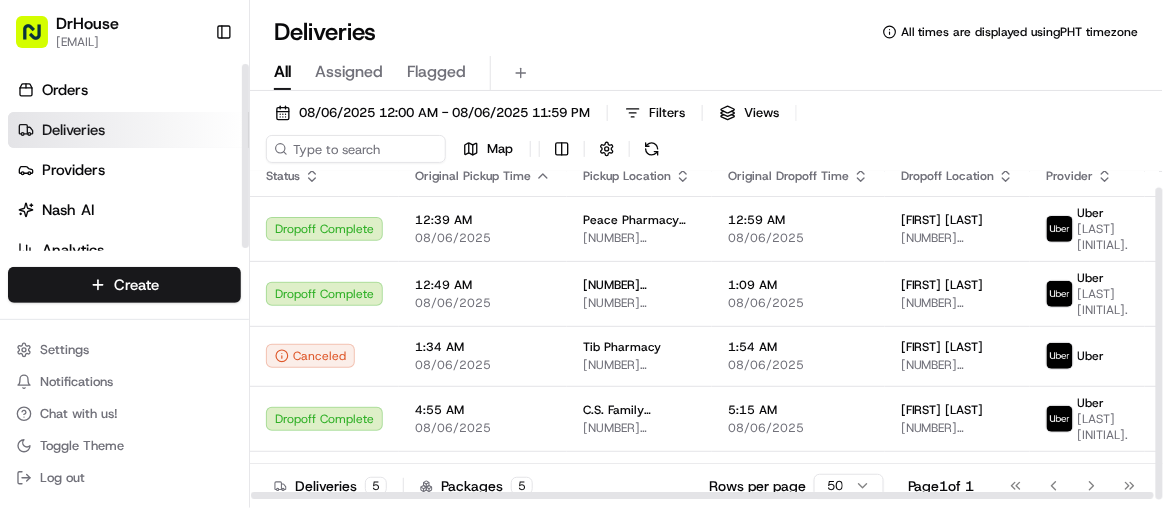 click on "Deliveries" at bounding box center [128, 130] 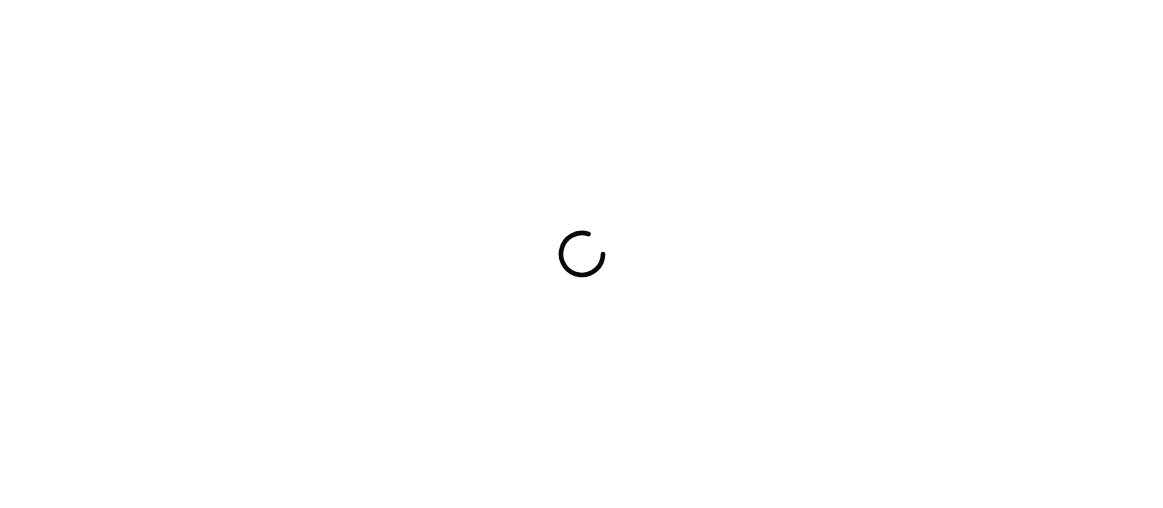 scroll, scrollTop: 0, scrollLeft: 0, axis: both 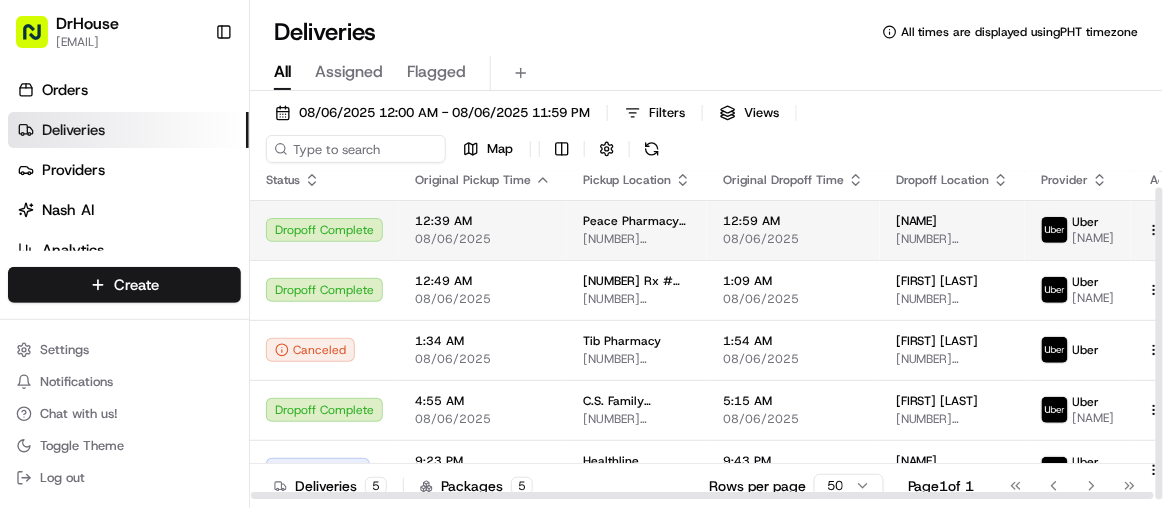 drag, startPoint x: 1159, startPoint y: 261, endPoint x: 780, endPoint y: 237, distance: 379.75912 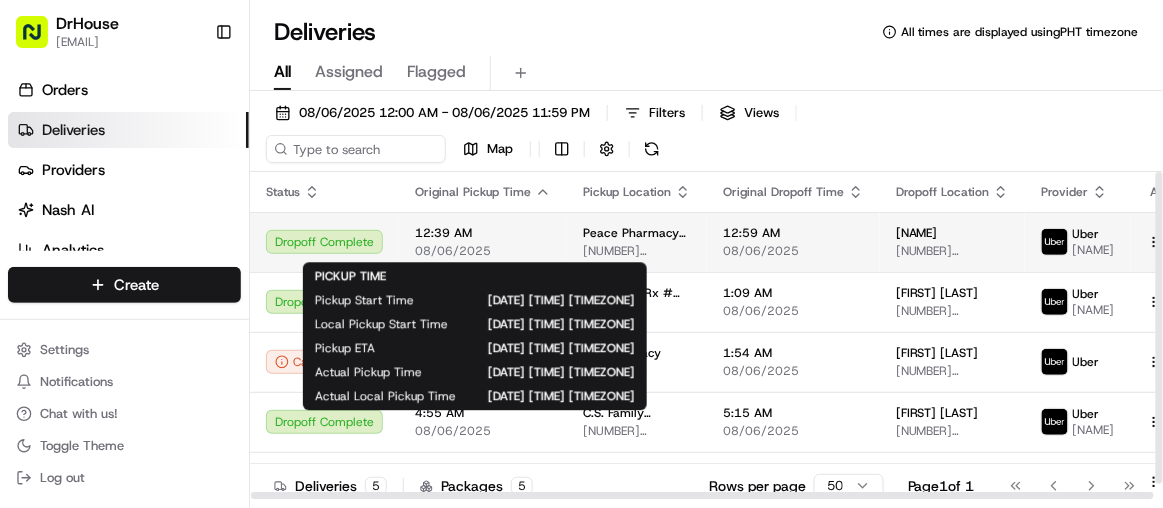 drag, startPoint x: 538, startPoint y: 239, endPoint x: 513, endPoint y: 226, distance: 28.178005 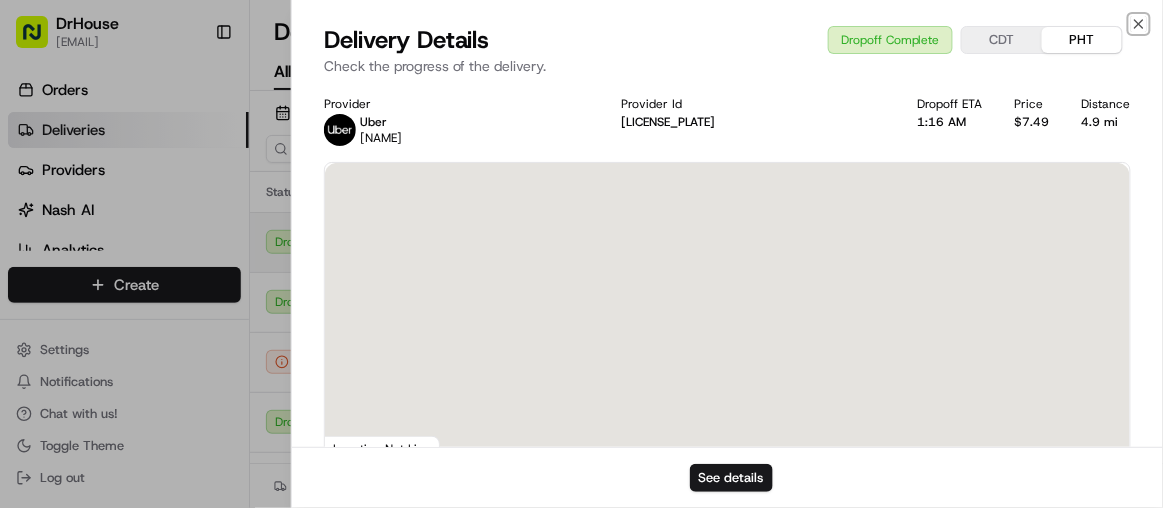 click 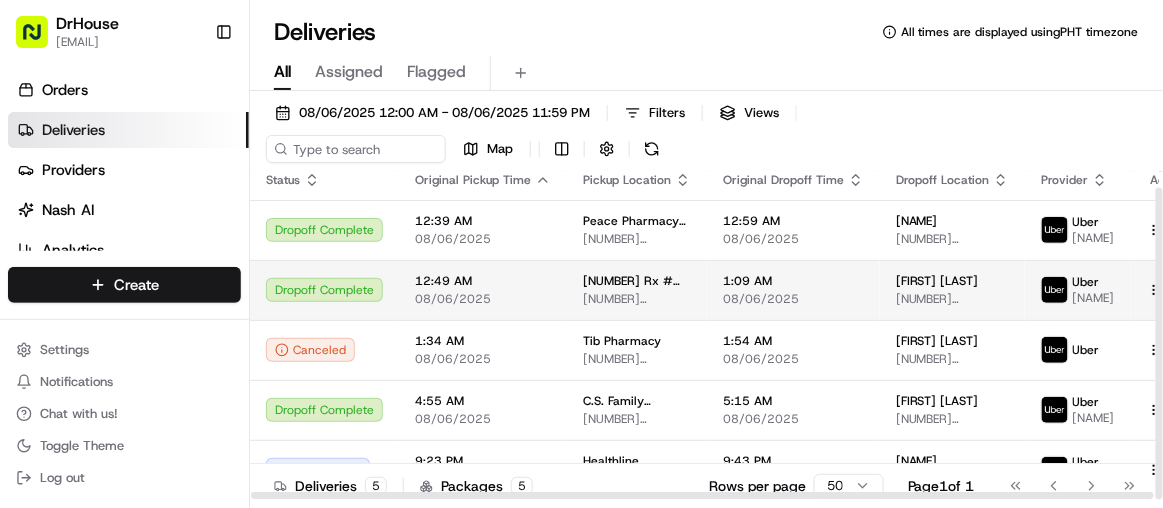 scroll, scrollTop: 16, scrollLeft: 0, axis: vertical 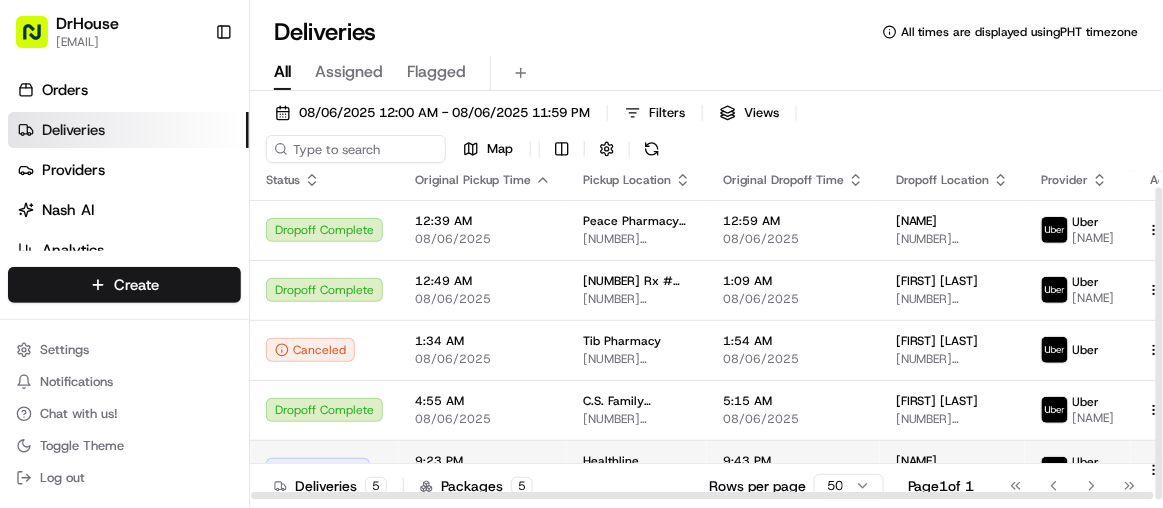 click on "Dropoff Enroute" at bounding box center (324, 470) 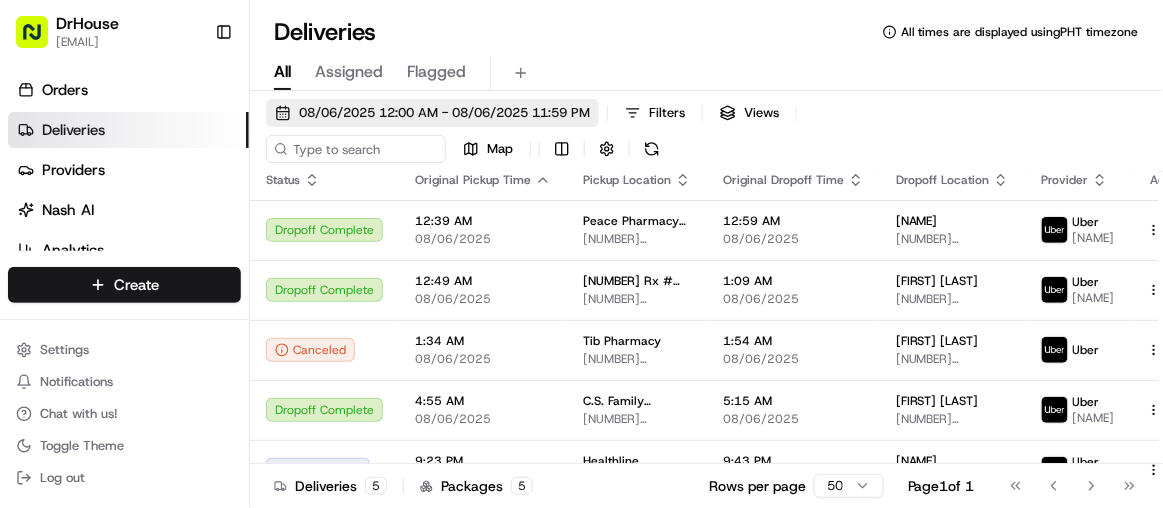 click on "08/06/2025 12:00 AM - 08/06/2025 11:59 PM" at bounding box center (444, 113) 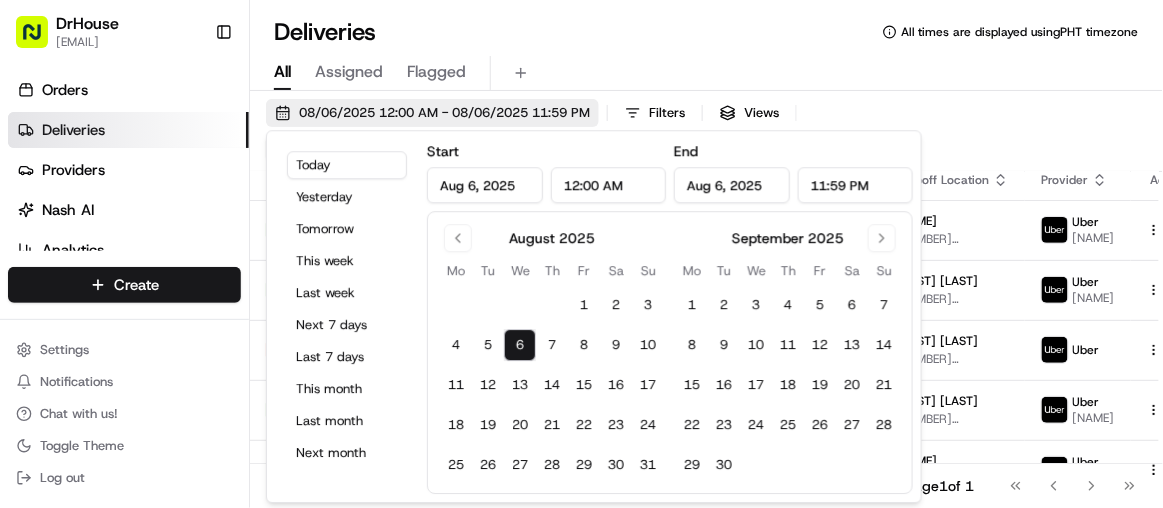 type on "Aug 6, 2025" 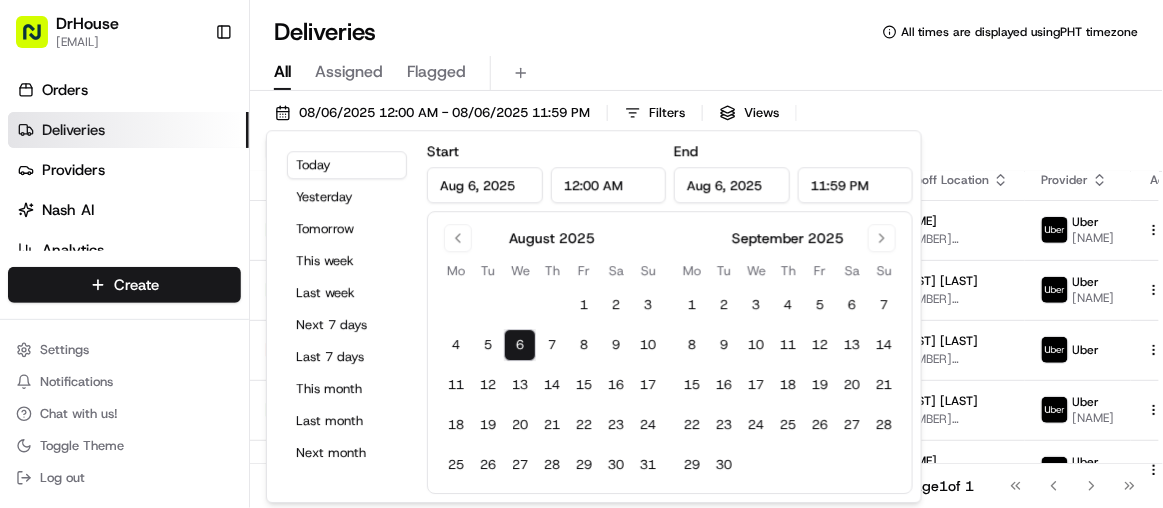 click on "6" at bounding box center (520, 345) 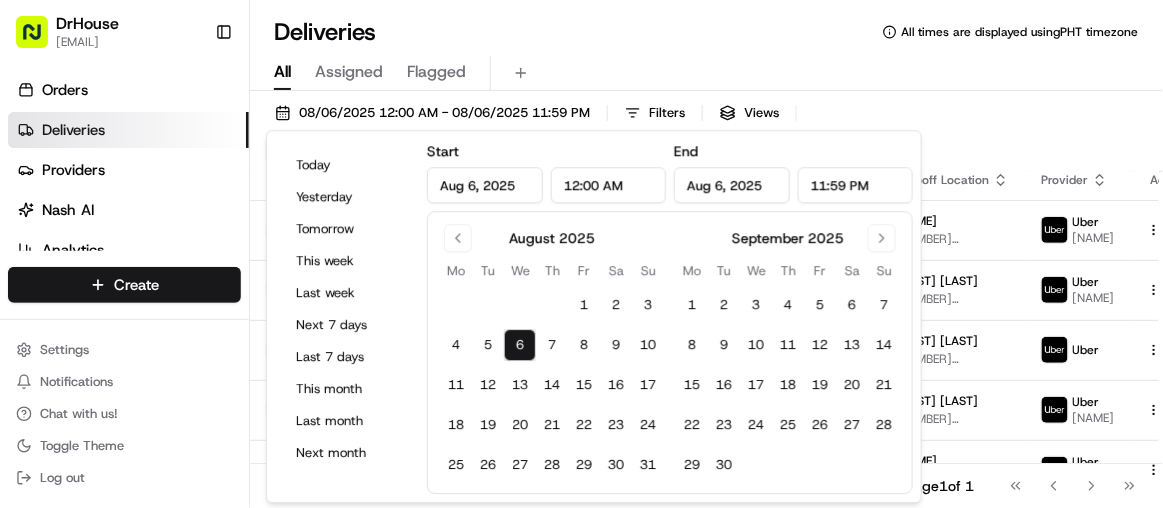 click on "[DATE] [TIME] - [DATE] [TIME] Filters Views Map" at bounding box center (706, 135) 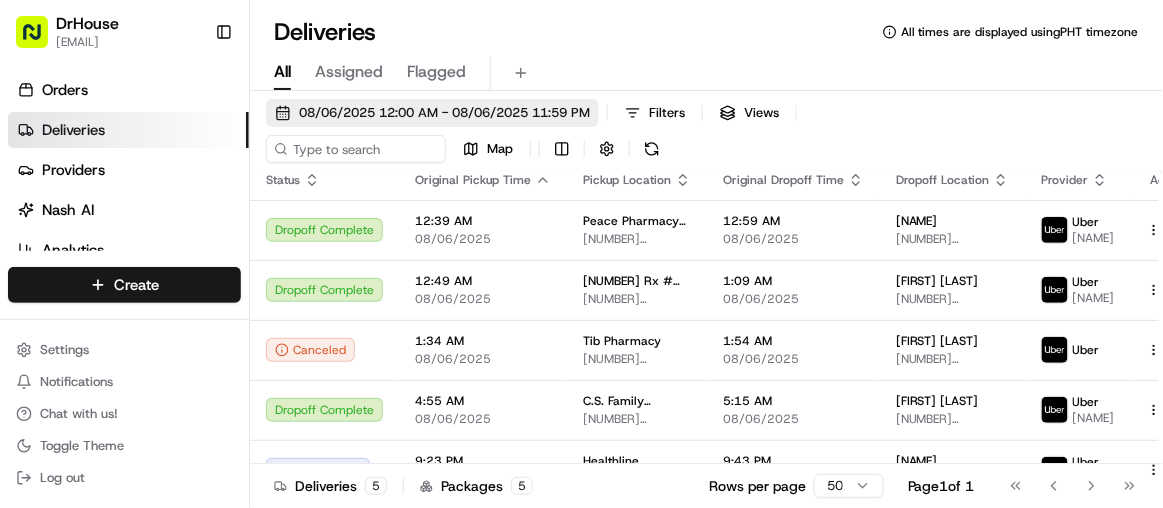 click on "08/06/2025 12:00 AM - 08/06/2025 11:59 PM" at bounding box center (444, 113) 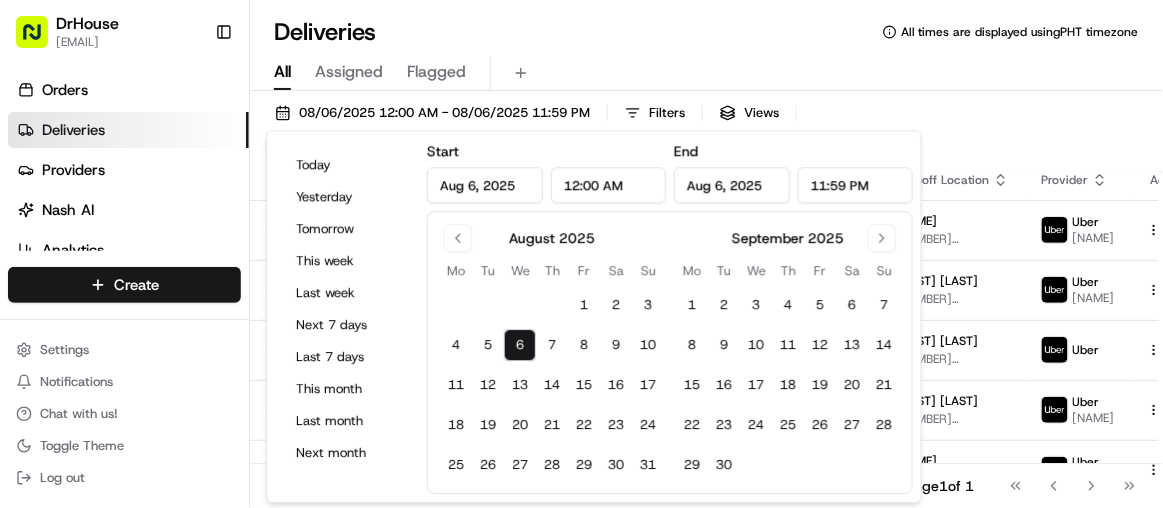 click on "12:00 AM" at bounding box center (609, 185) 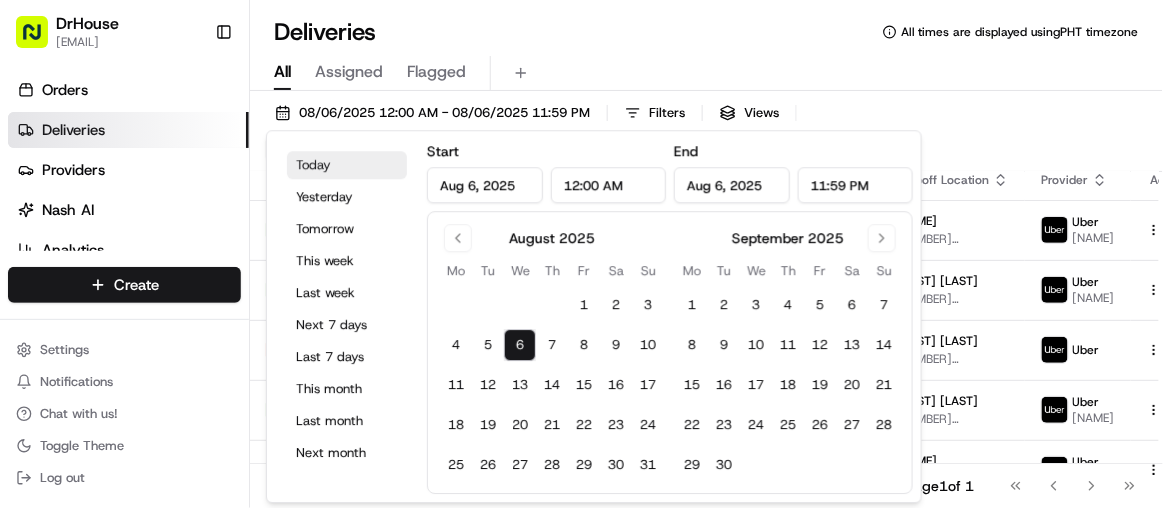 click on "Today" at bounding box center (347, 165) 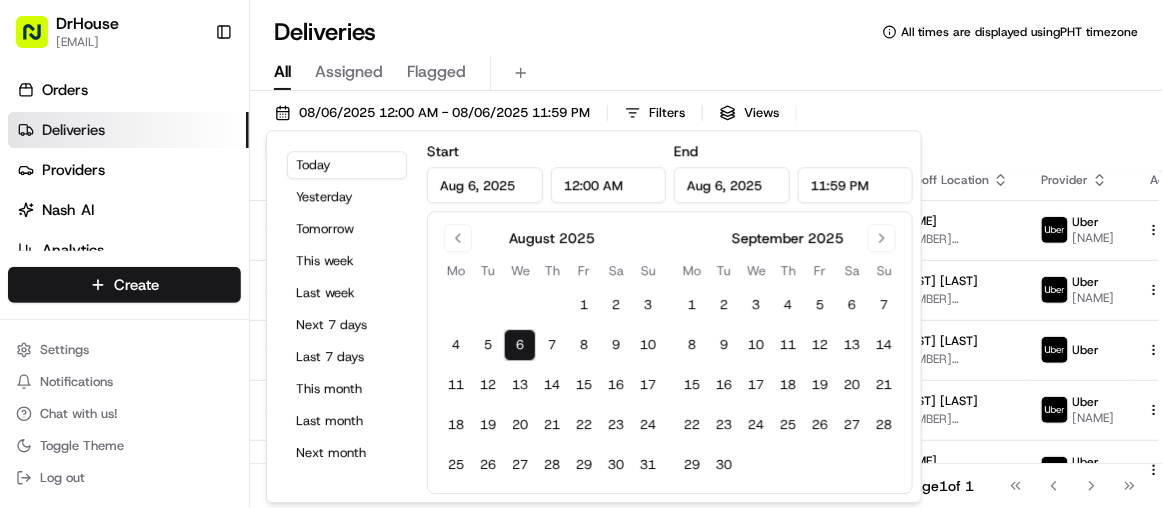 click on "All Assigned Flagged" at bounding box center [706, 73] 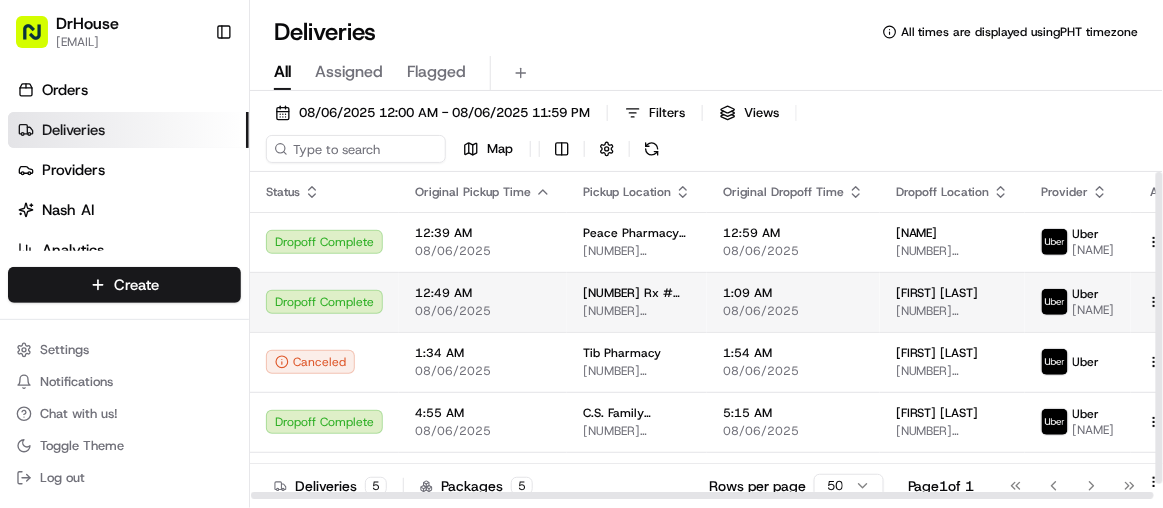 scroll, scrollTop: 16, scrollLeft: 0, axis: vertical 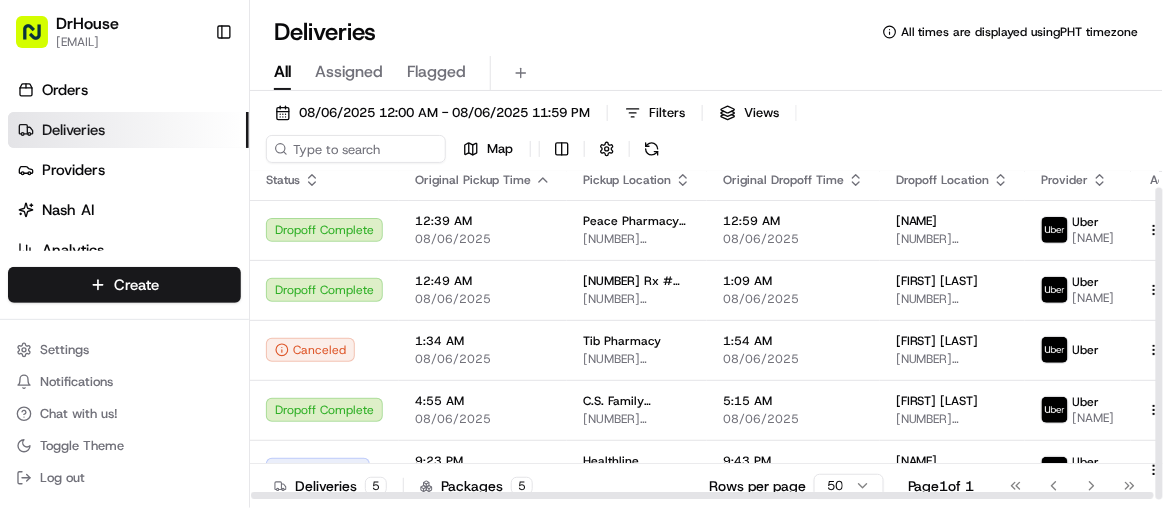drag, startPoint x: 1154, startPoint y: 246, endPoint x: 1165, endPoint y: 270, distance: 26.400757 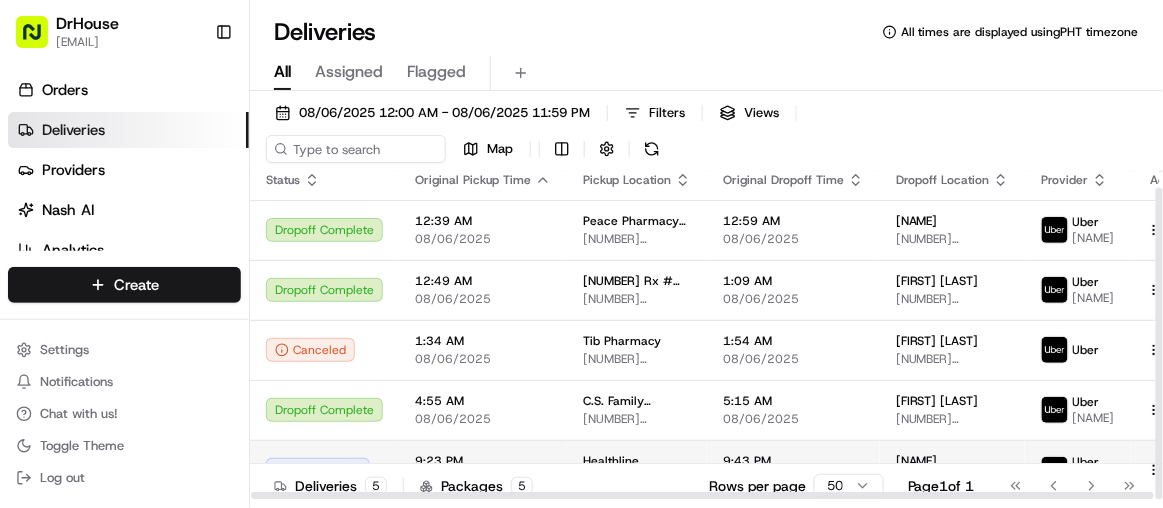 click on "[TIME] [DATE]" at bounding box center [483, 470] 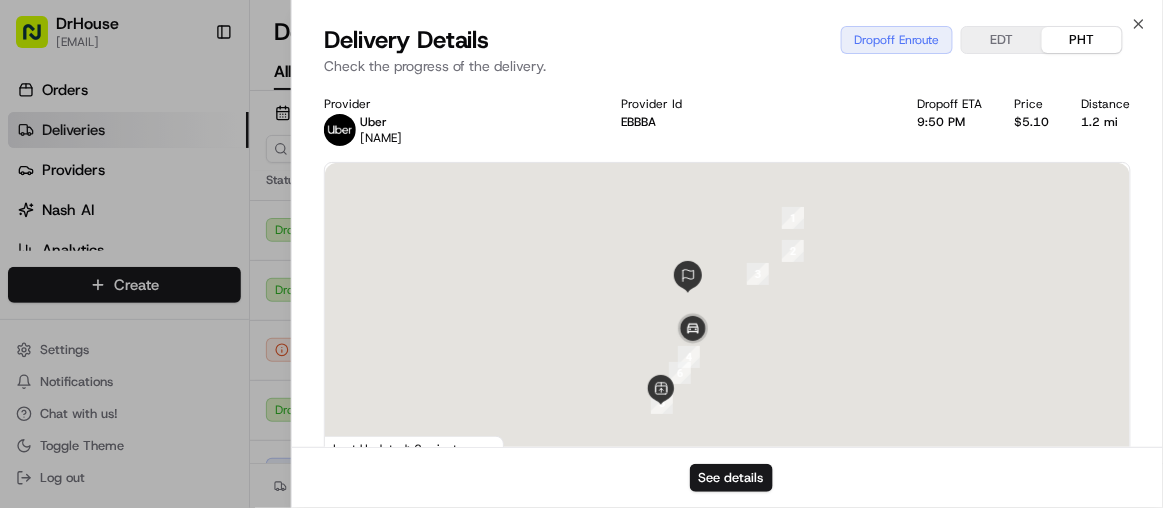 click on "Delivery Details Dropoff Enroute EDT PHT" at bounding box center (727, 40) 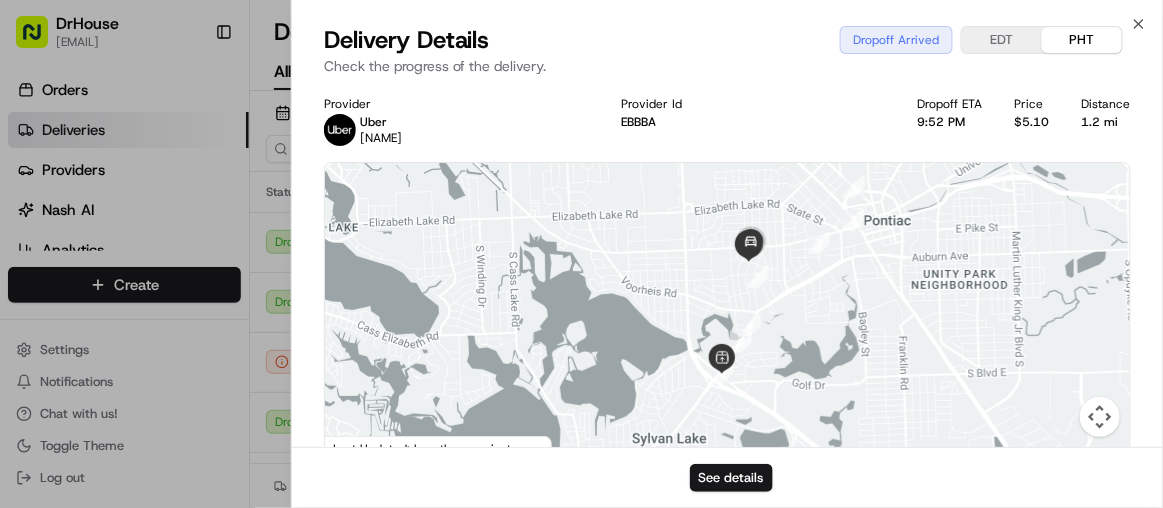 drag, startPoint x: 947, startPoint y: 393, endPoint x: 974, endPoint y: 343, distance: 56.82429 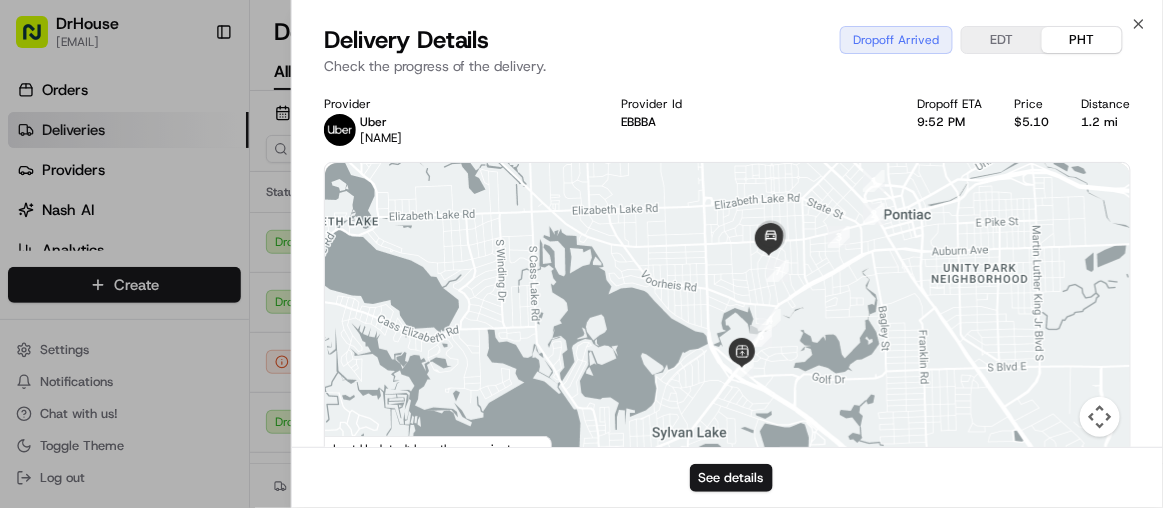 drag, startPoint x: 899, startPoint y: 360, endPoint x: 923, endPoint y: 353, distance: 25 